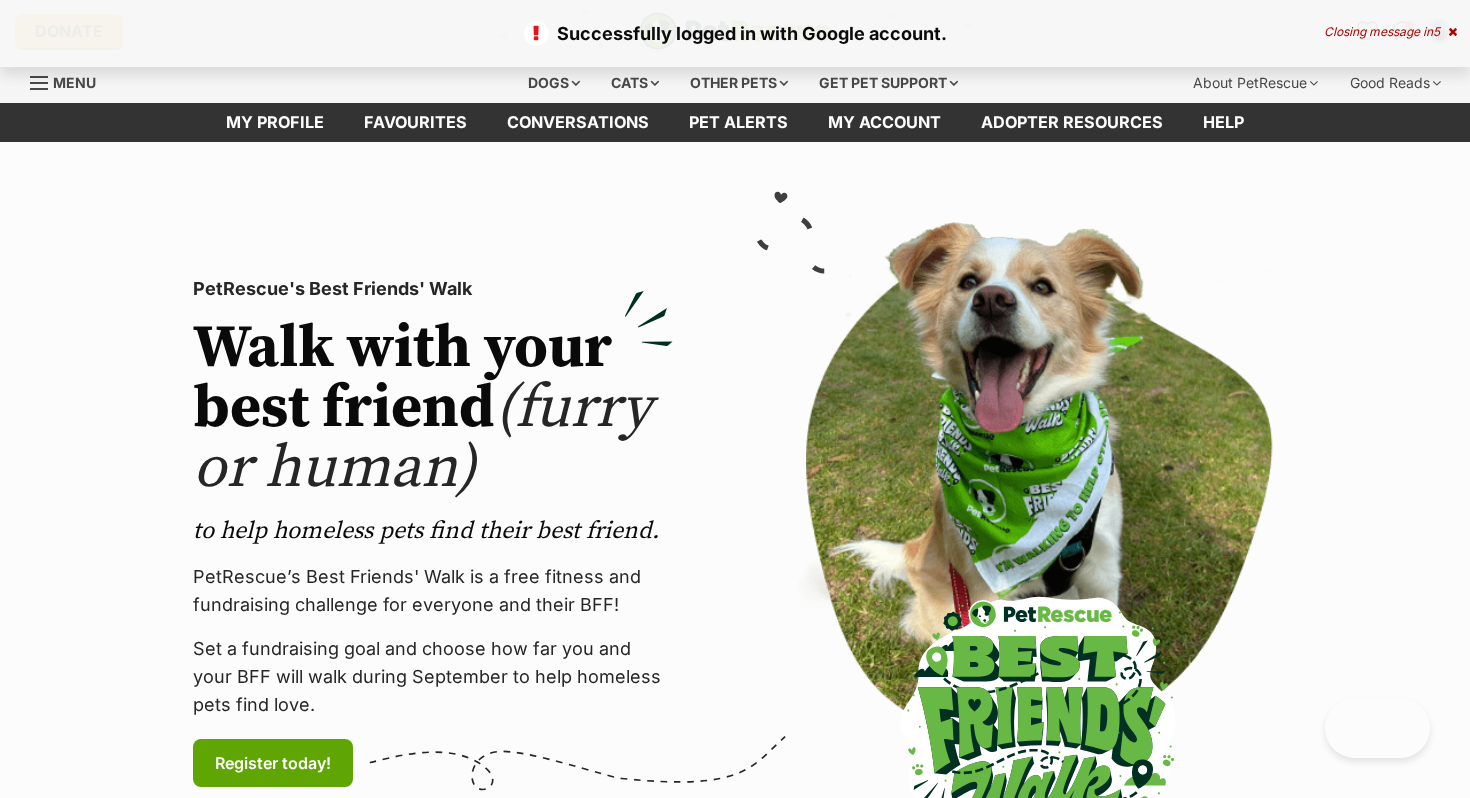 scroll, scrollTop: 0, scrollLeft: 0, axis: both 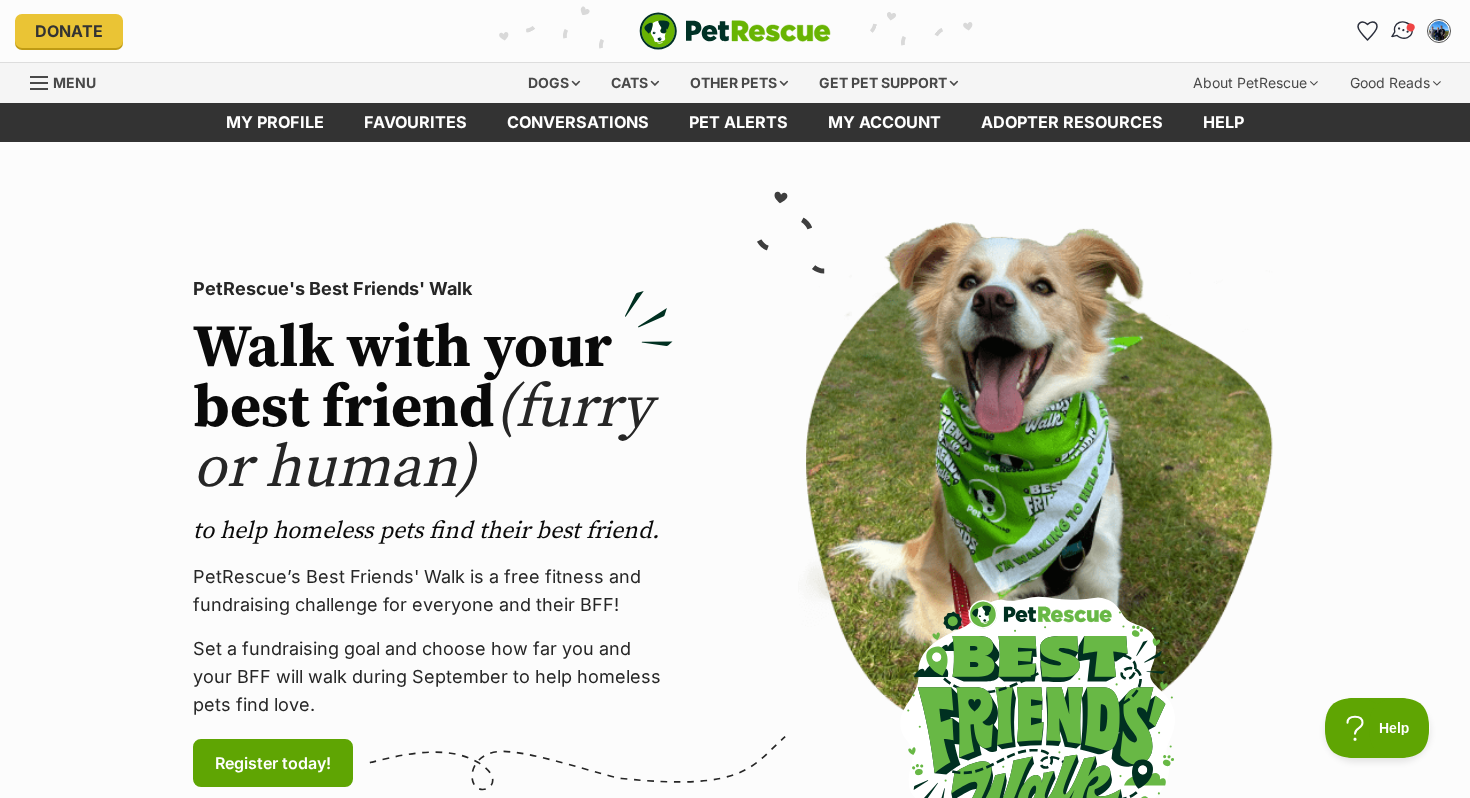 click at bounding box center [1411, 27] 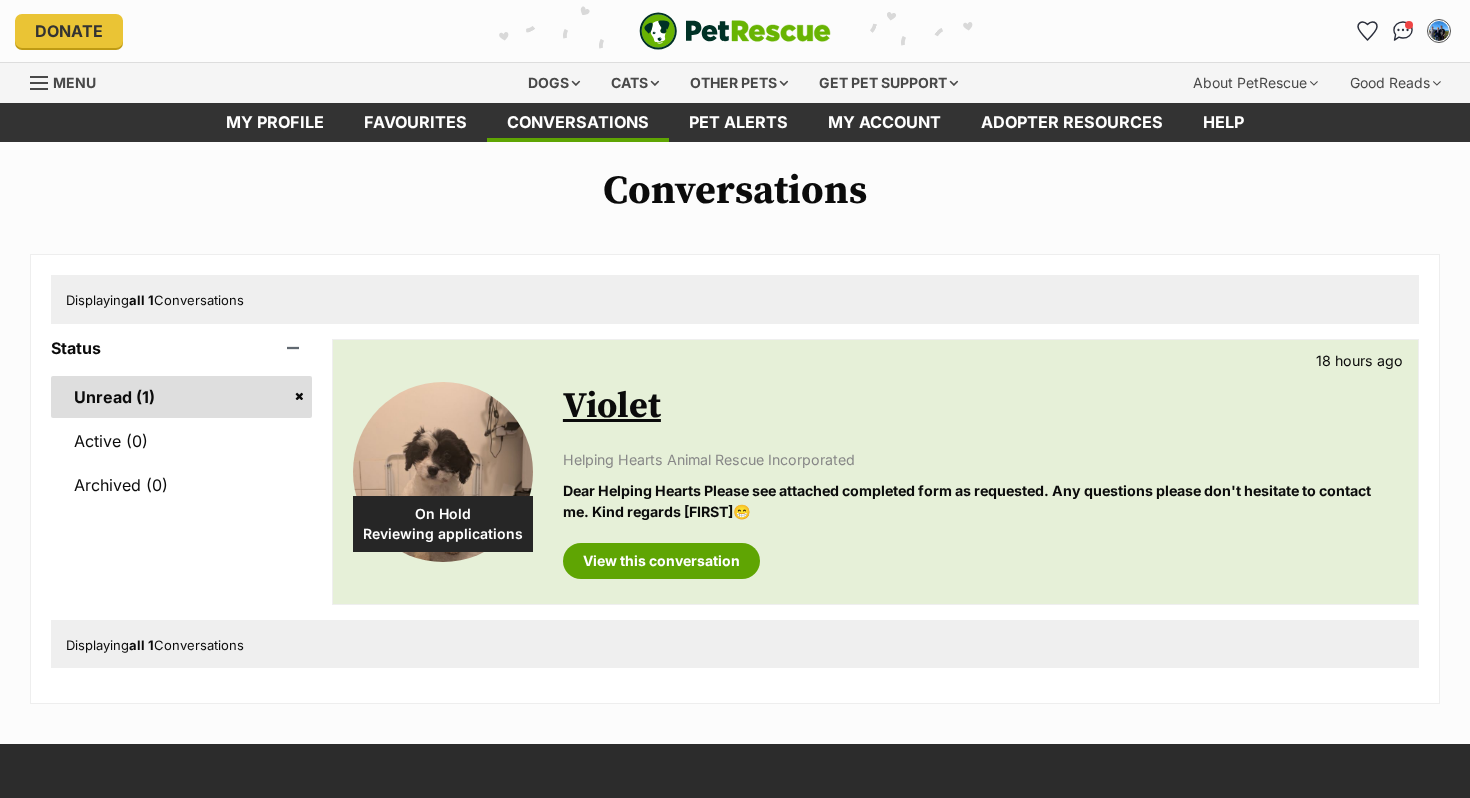 scroll, scrollTop: 0, scrollLeft: 0, axis: both 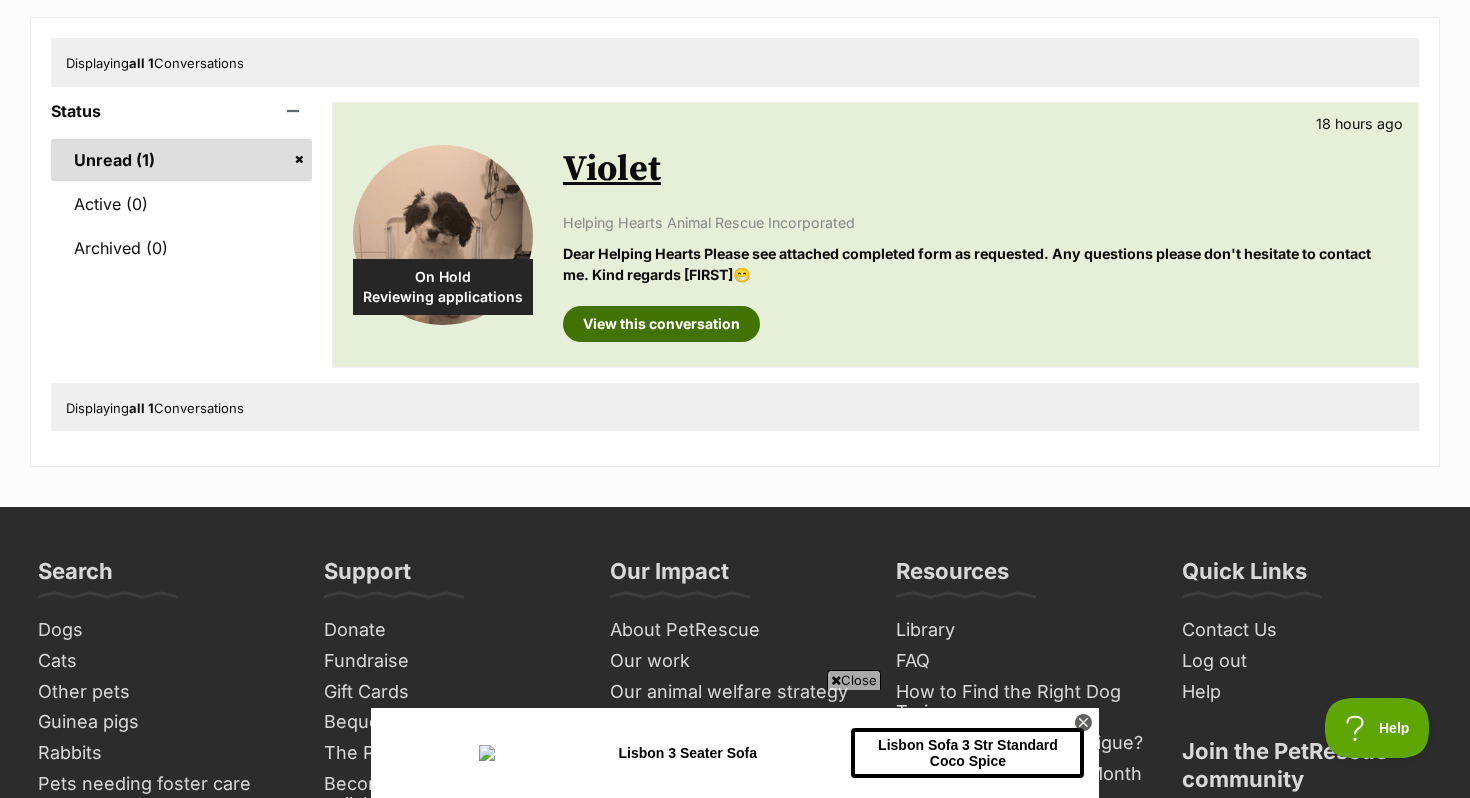 click on "View this conversation" at bounding box center [661, 324] 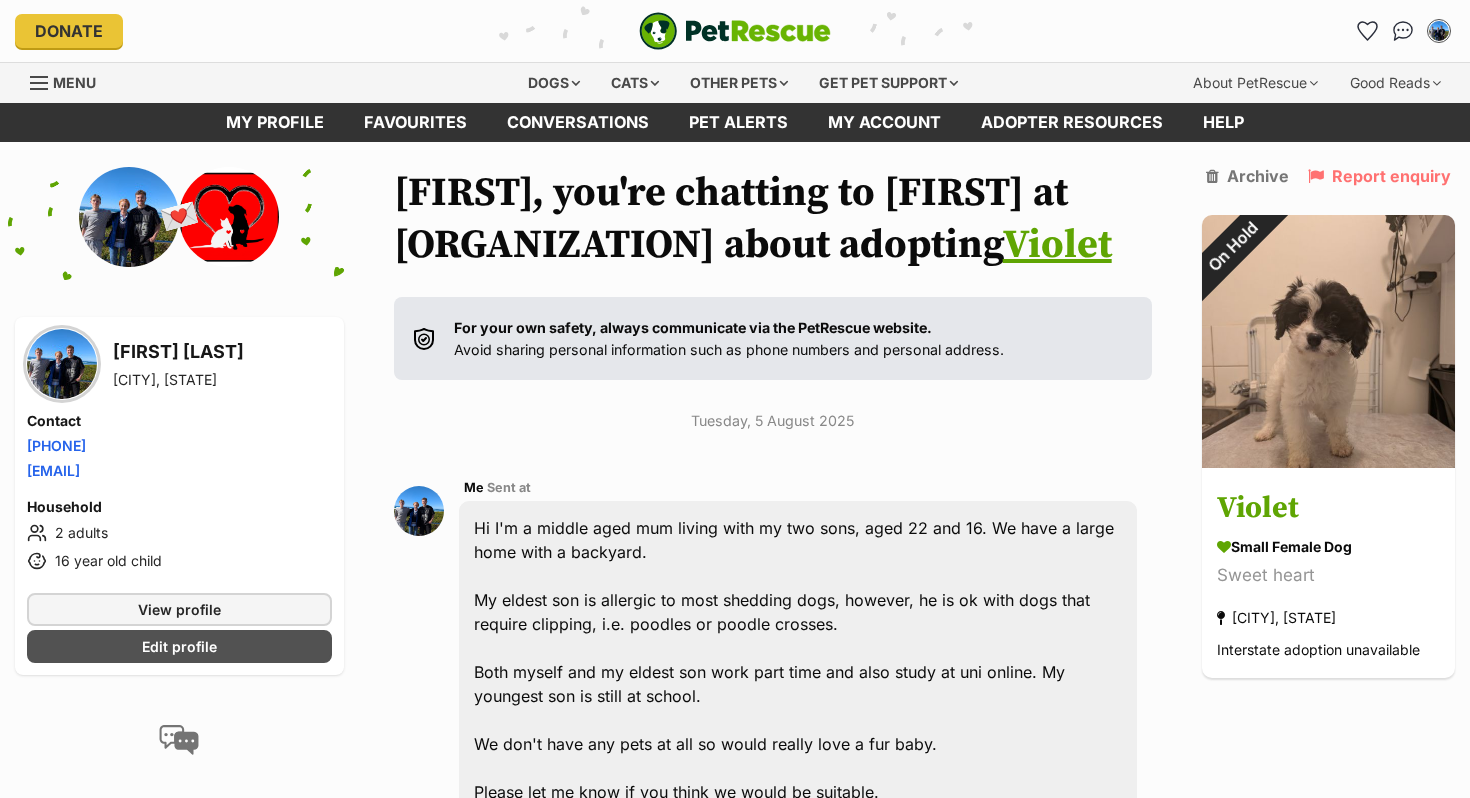 scroll, scrollTop: 0, scrollLeft: 0, axis: both 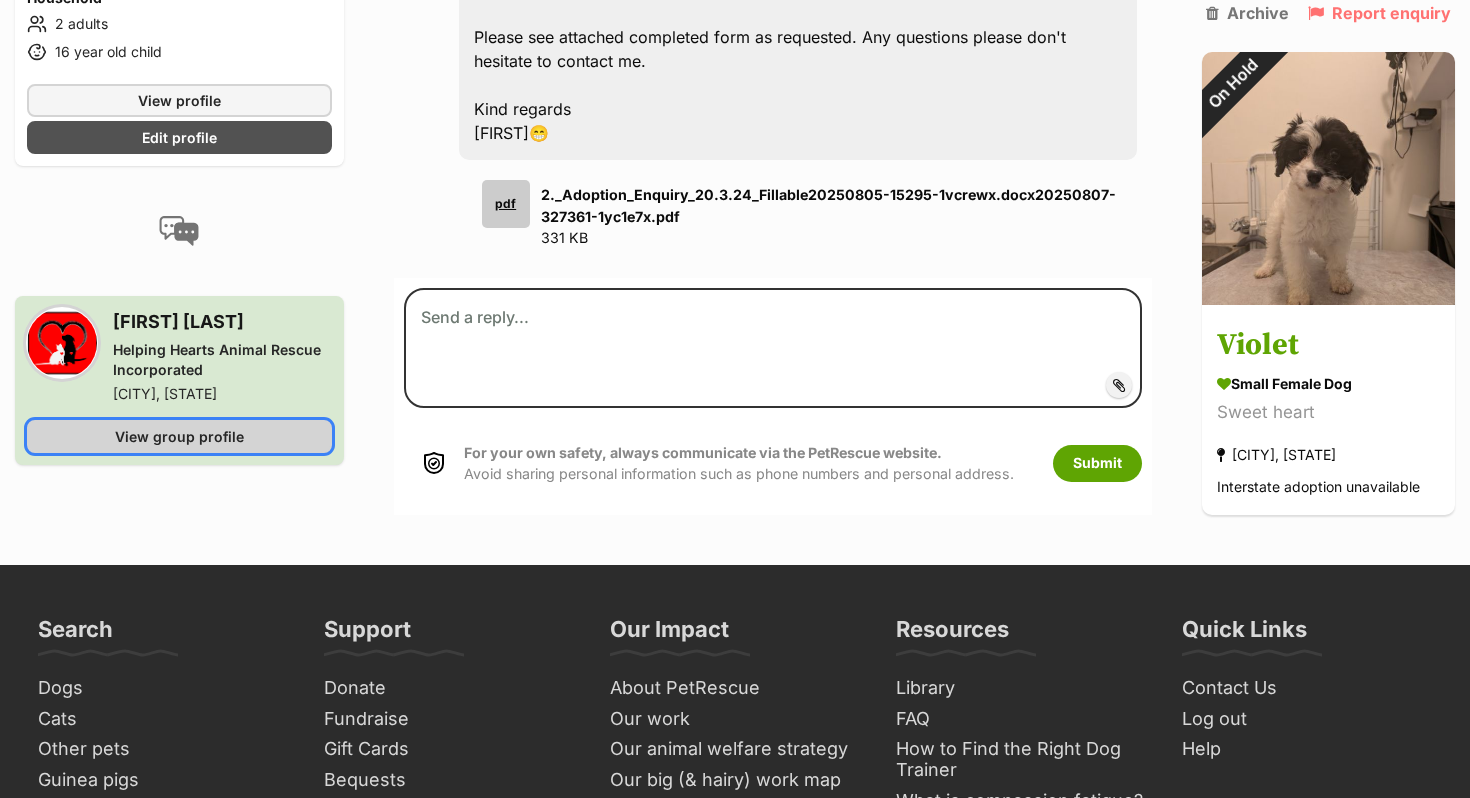click on "View group profile" at bounding box center [179, 436] 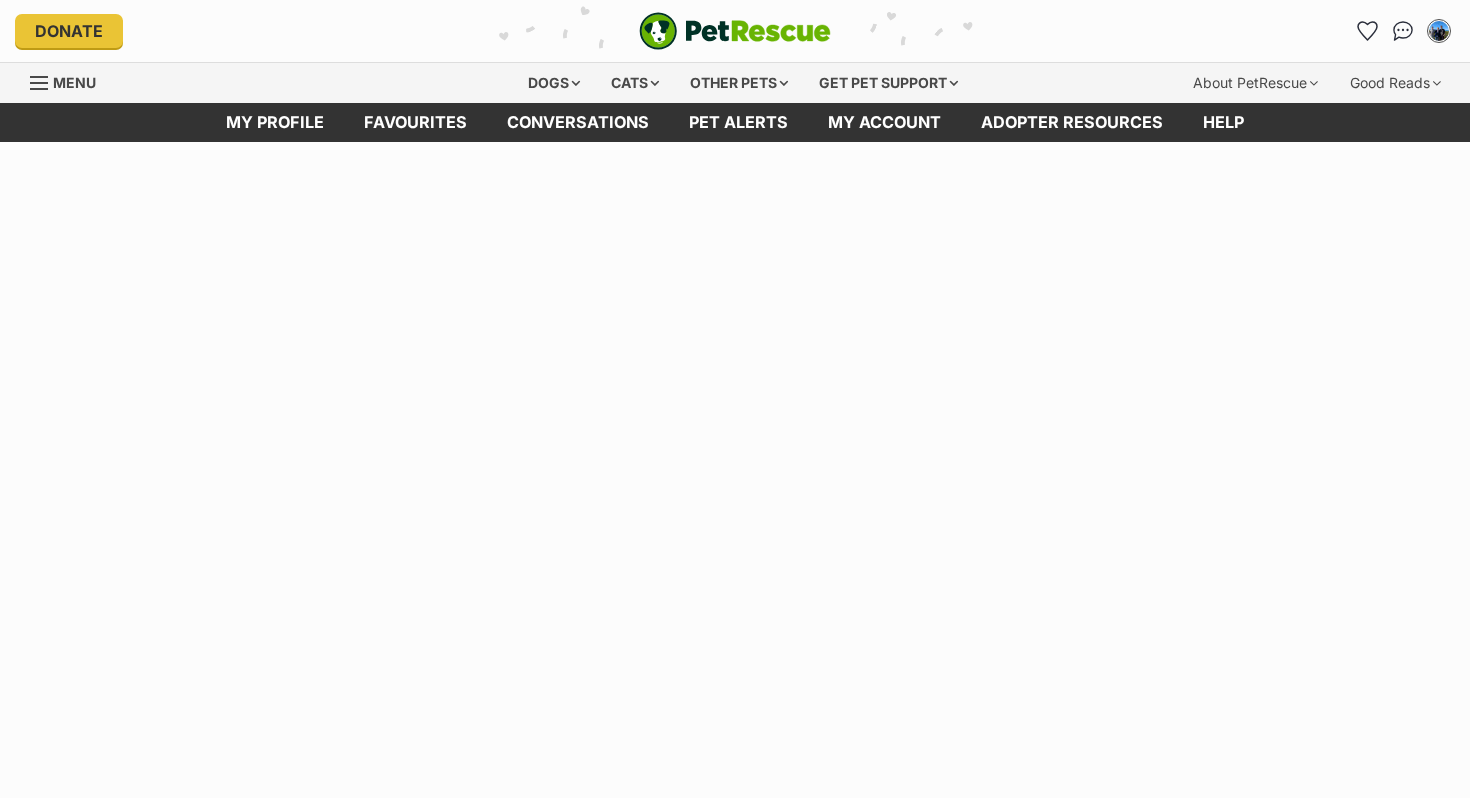 scroll, scrollTop: 0, scrollLeft: 0, axis: both 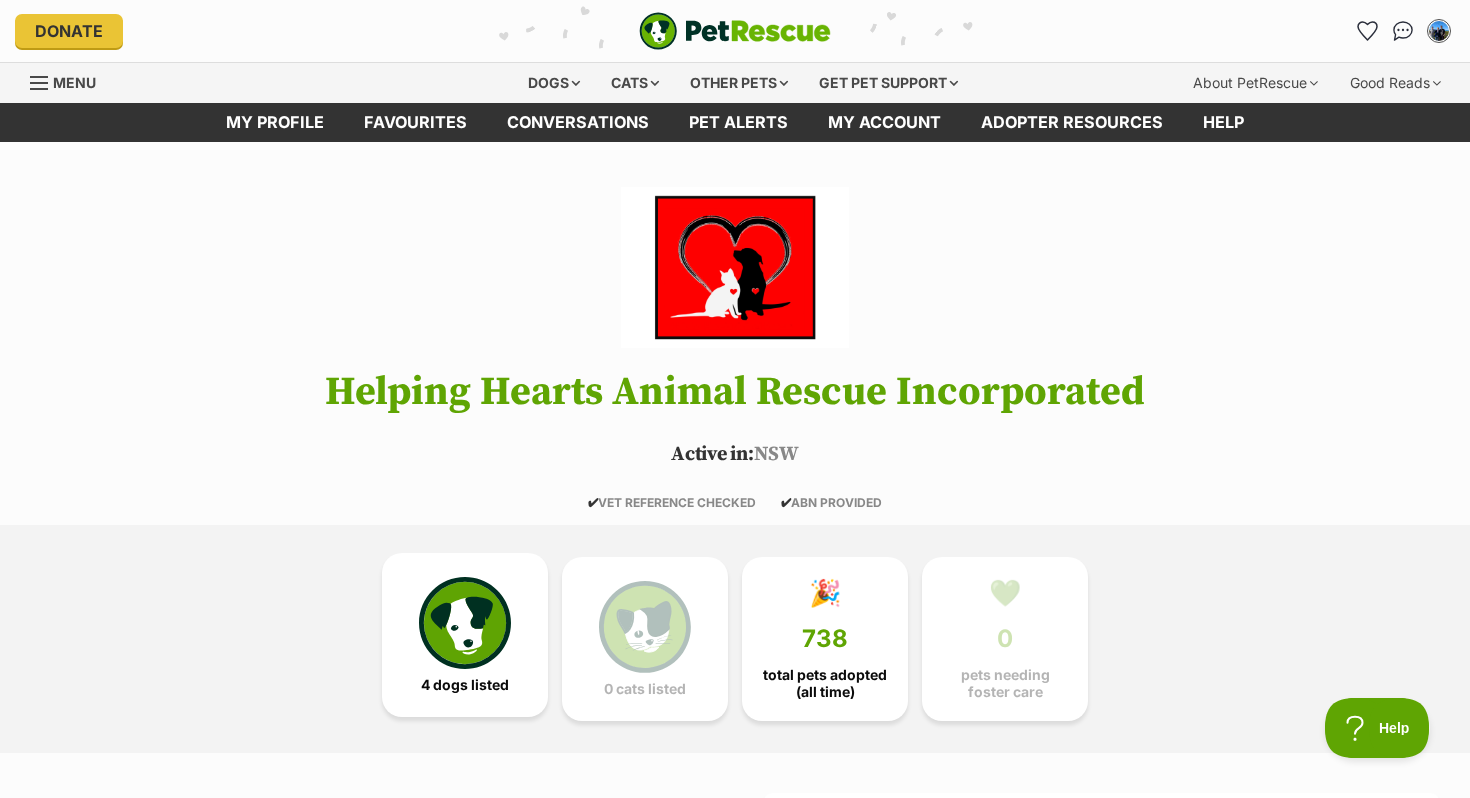 click at bounding box center [465, 623] 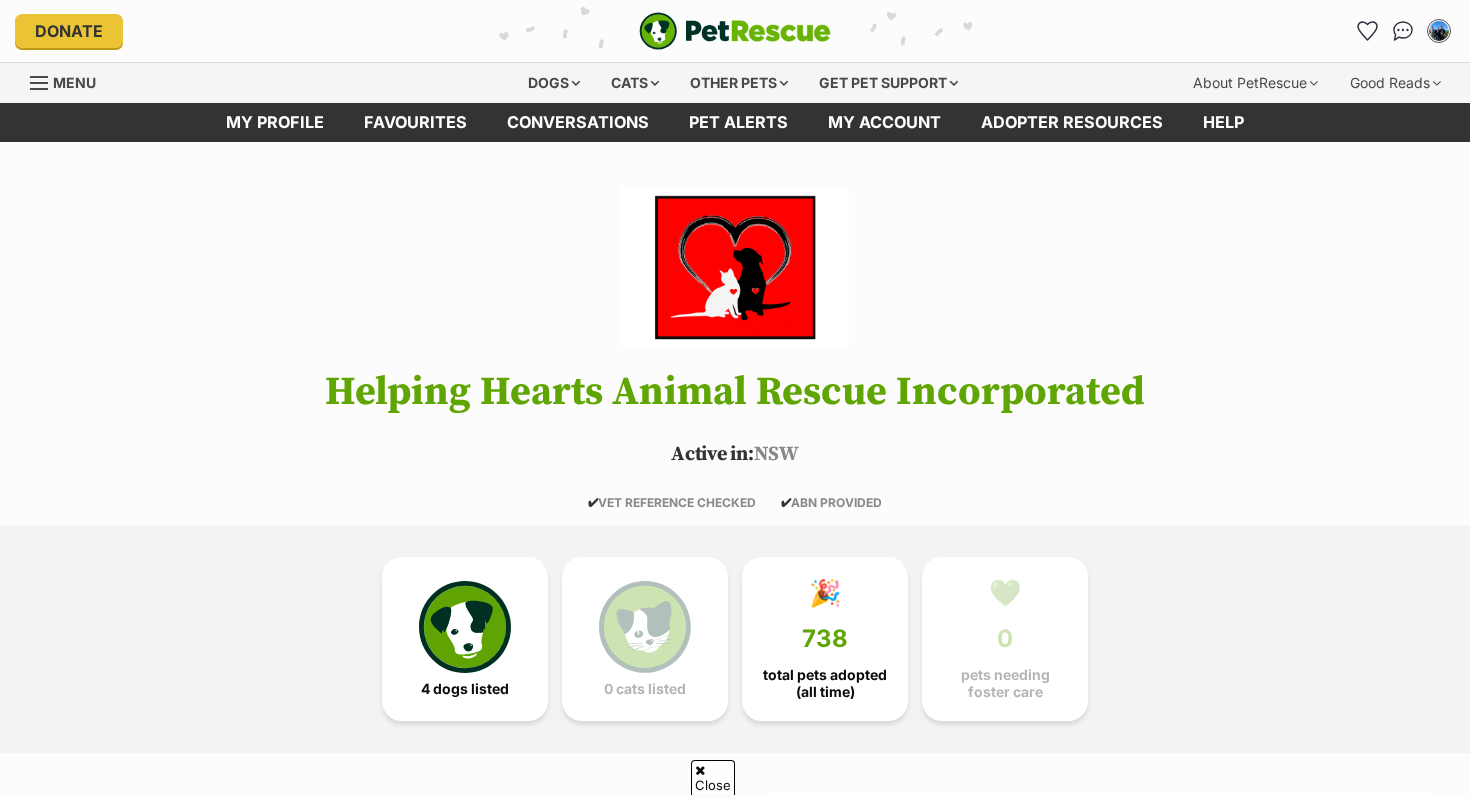 scroll, scrollTop: 746, scrollLeft: 0, axis: vertical 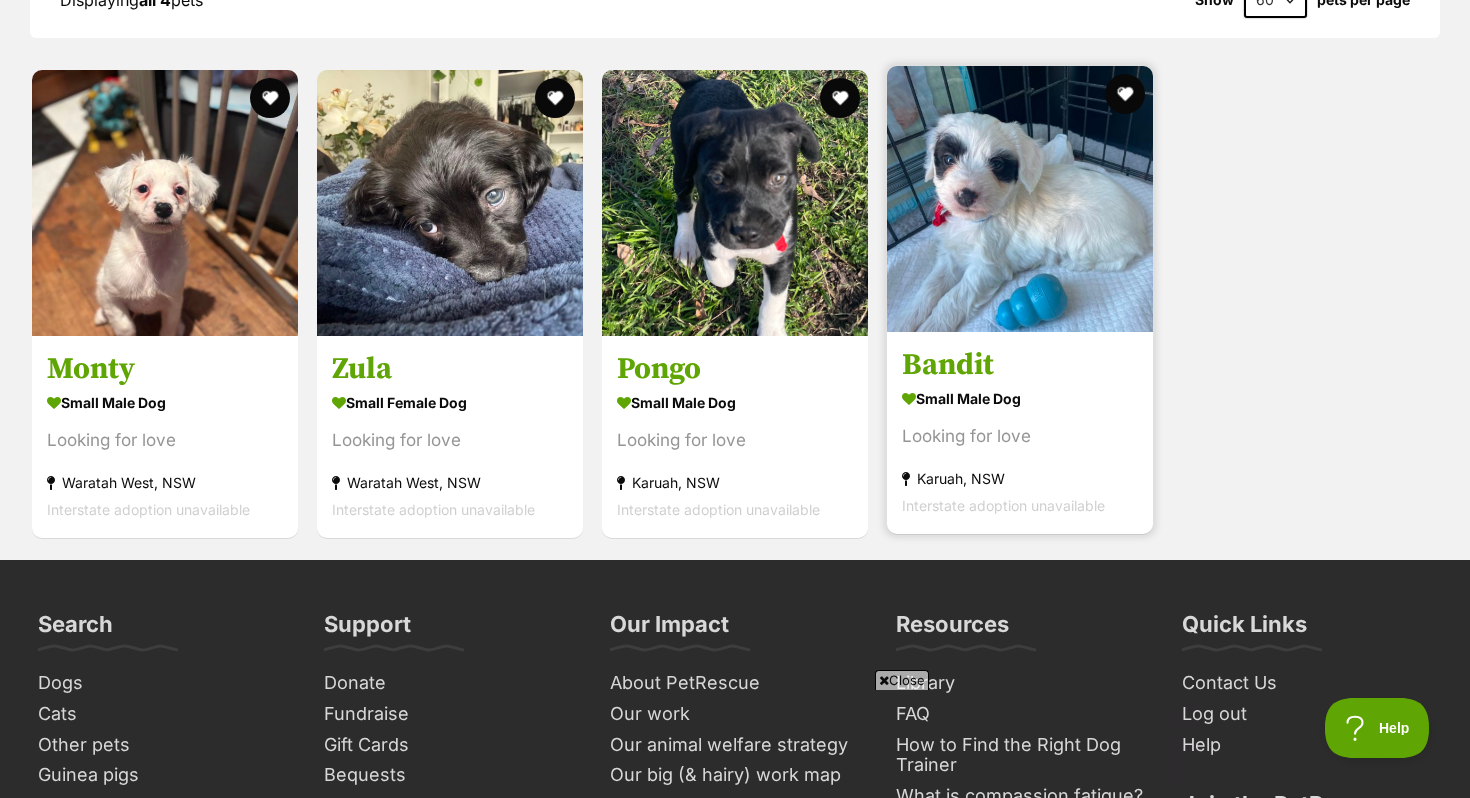 click on "Bandit" at bounding box center [1020, 365] 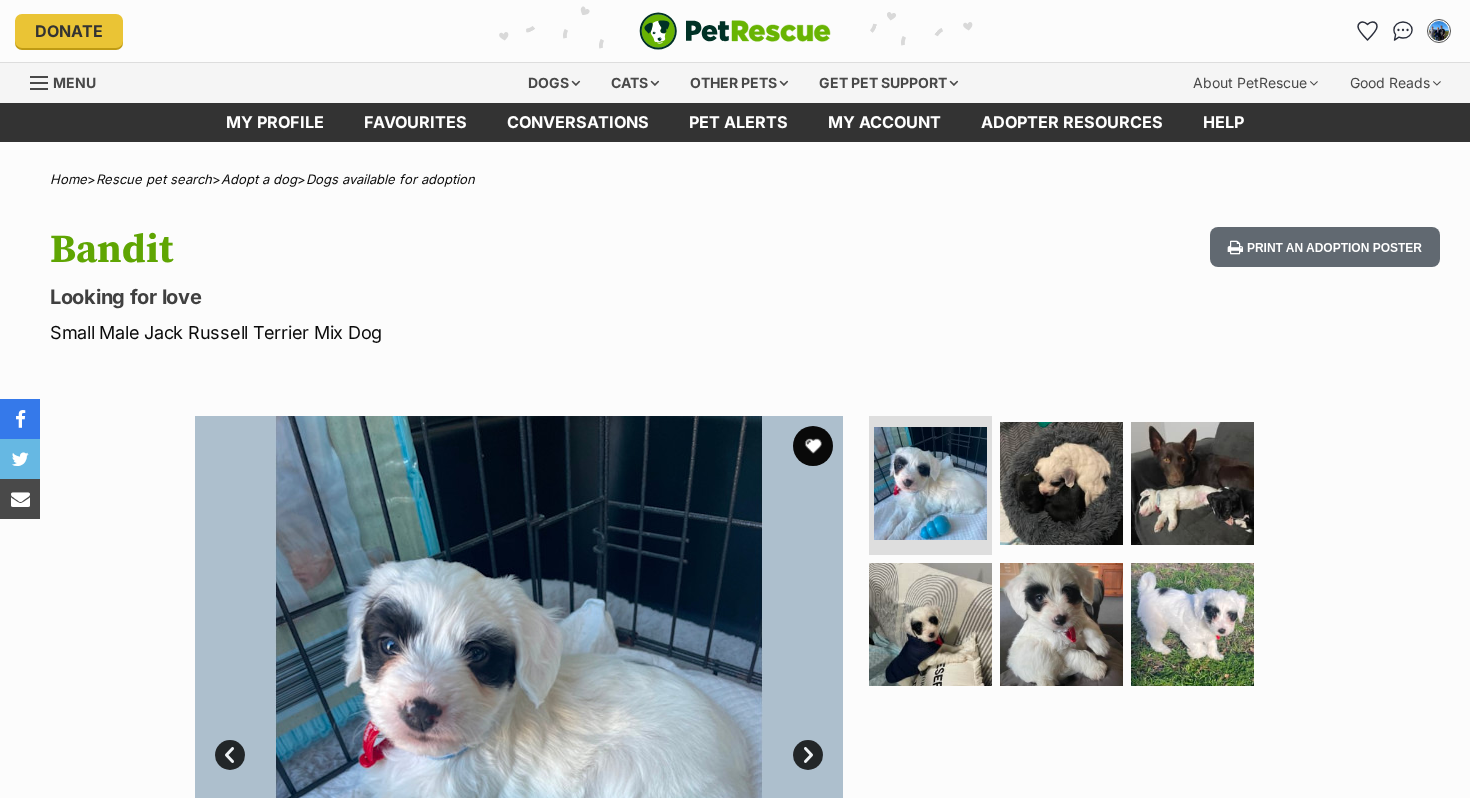 scroll, scrollTop: 0, scrollLeft: 0, axis: both 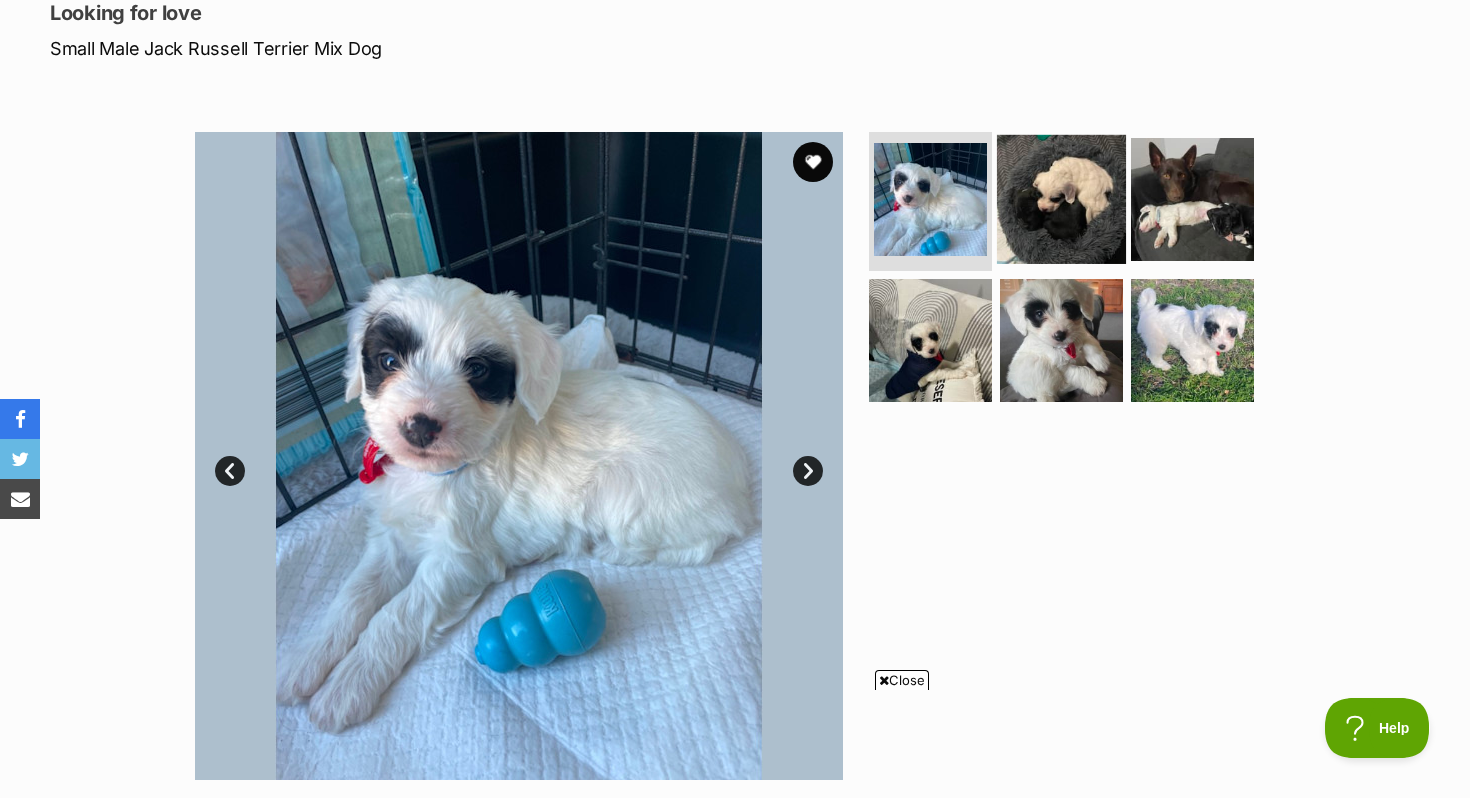 click at bounding box center (1061, 198) 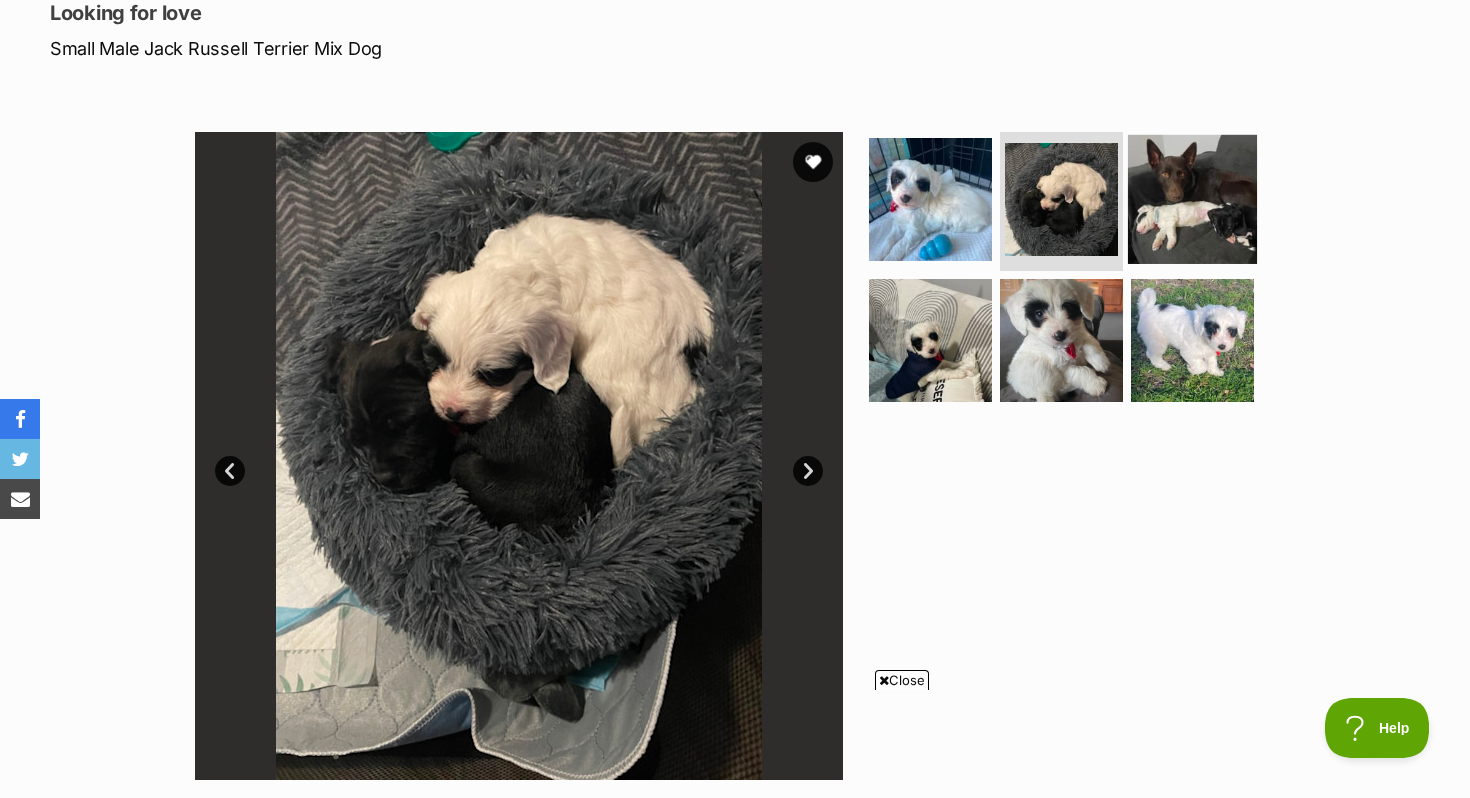 click at bounding box center (1192, 198) 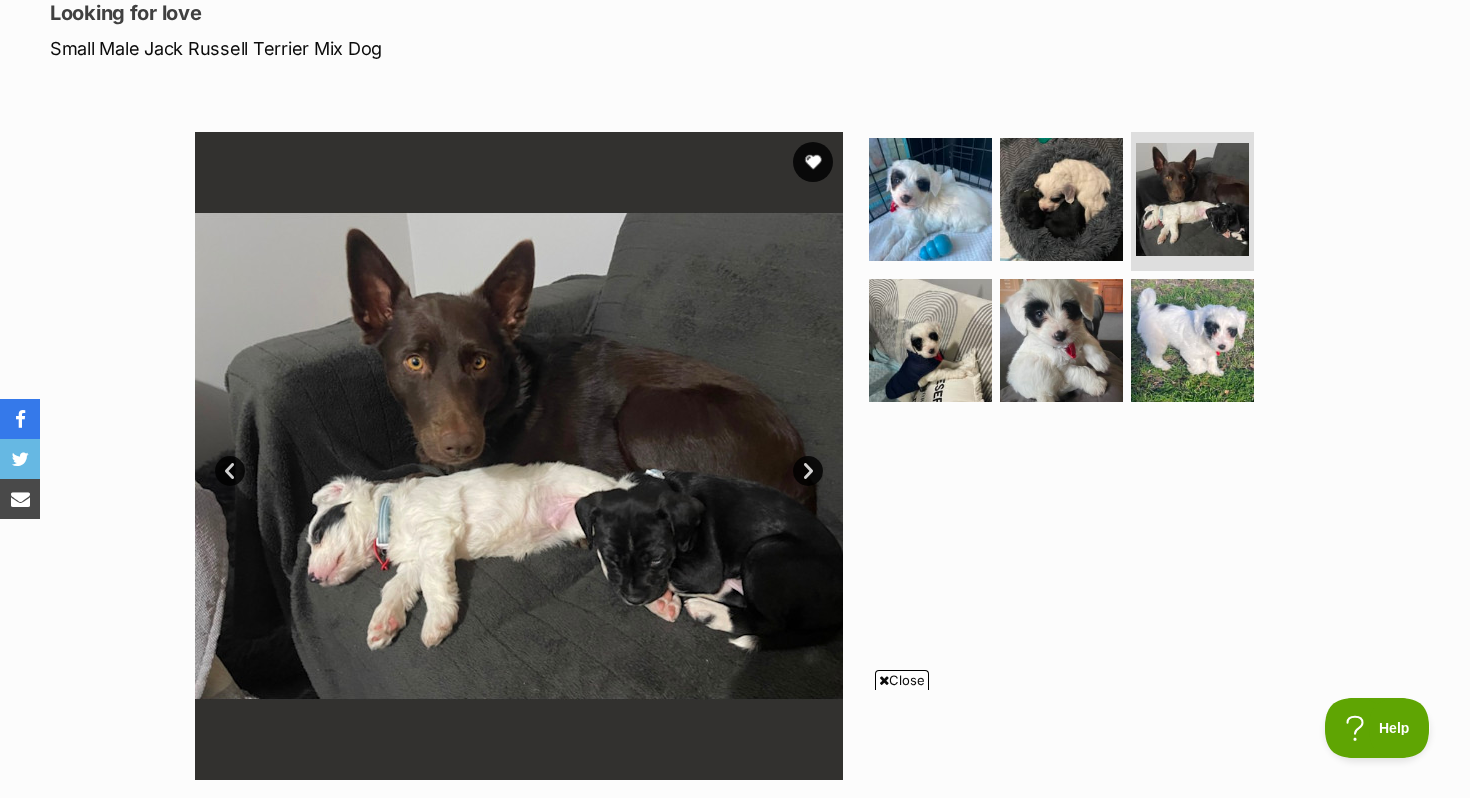 click at bounding box center (1070, 274) 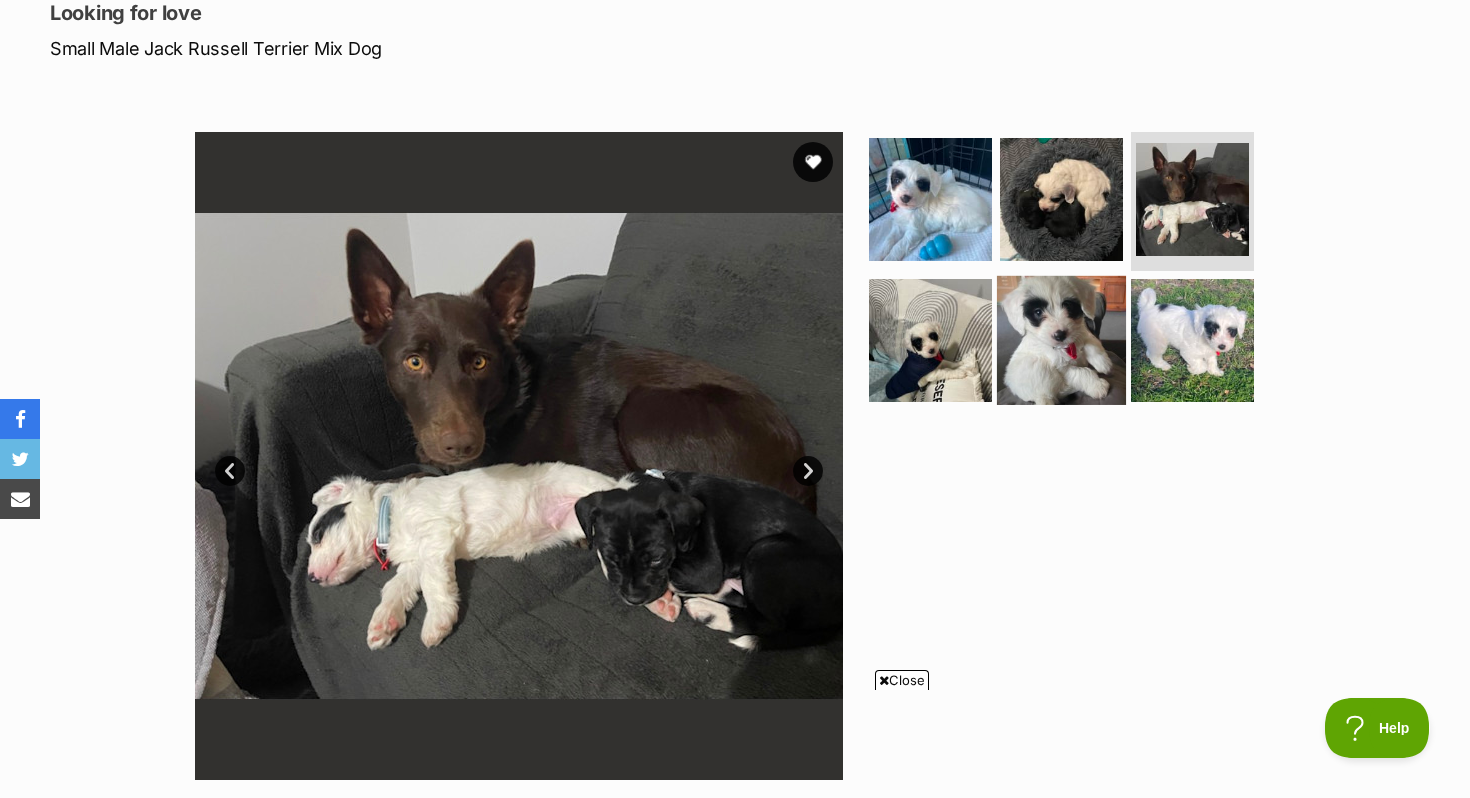 click at bounding box center [1061, 340] 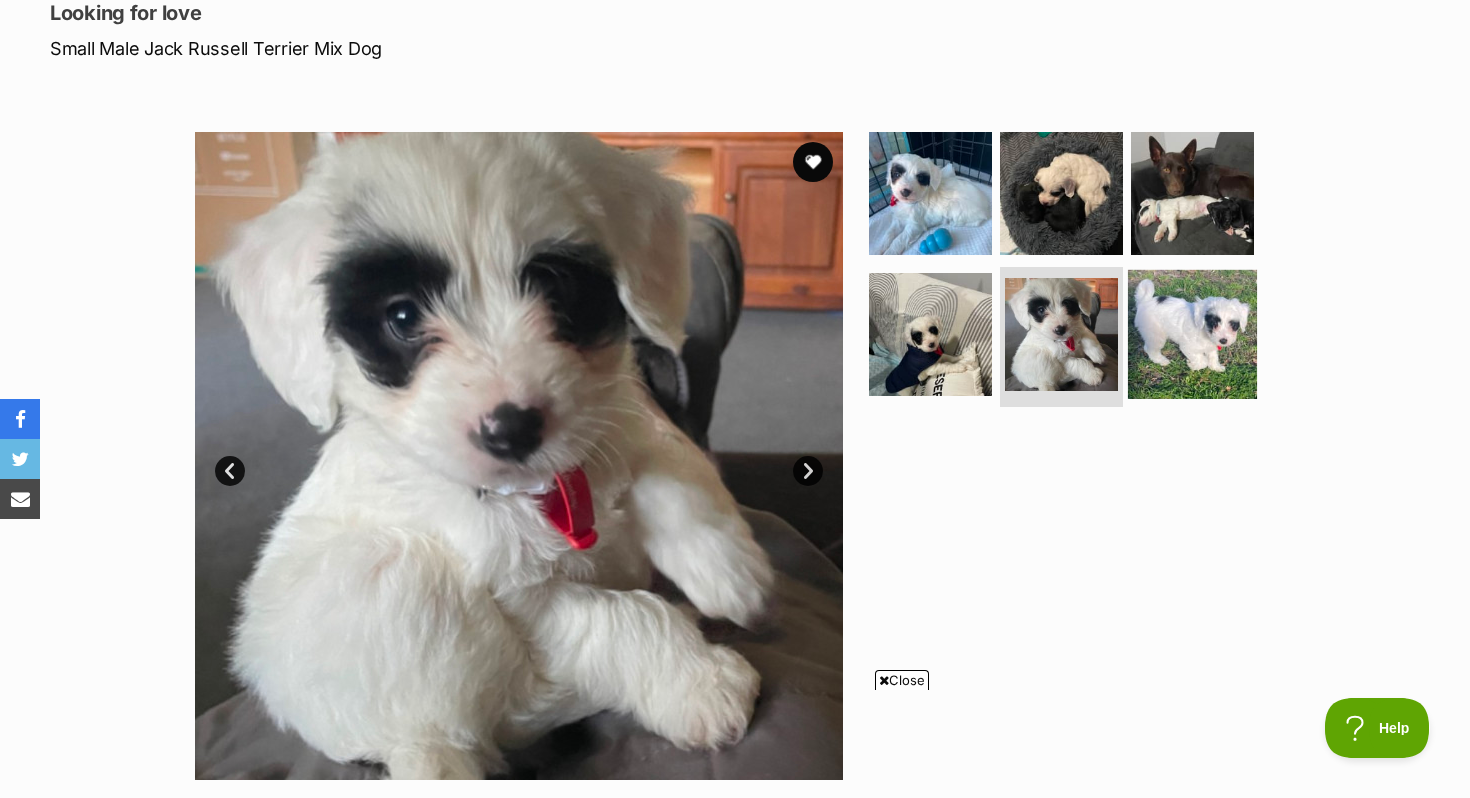 click at bounding box center (1192, 334) 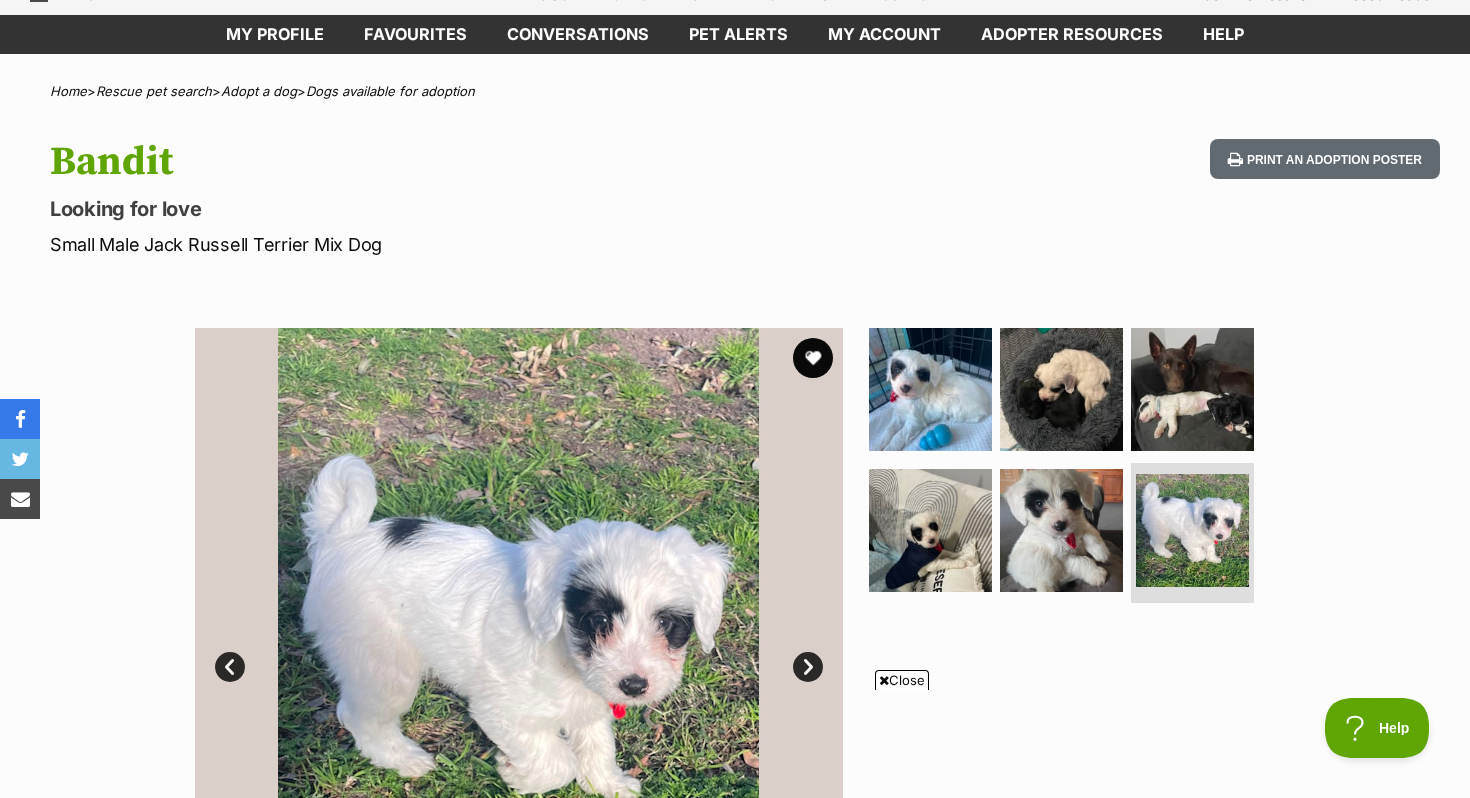 scroll, scrollTop: 78, scrollLeft: 0, axis: vertical 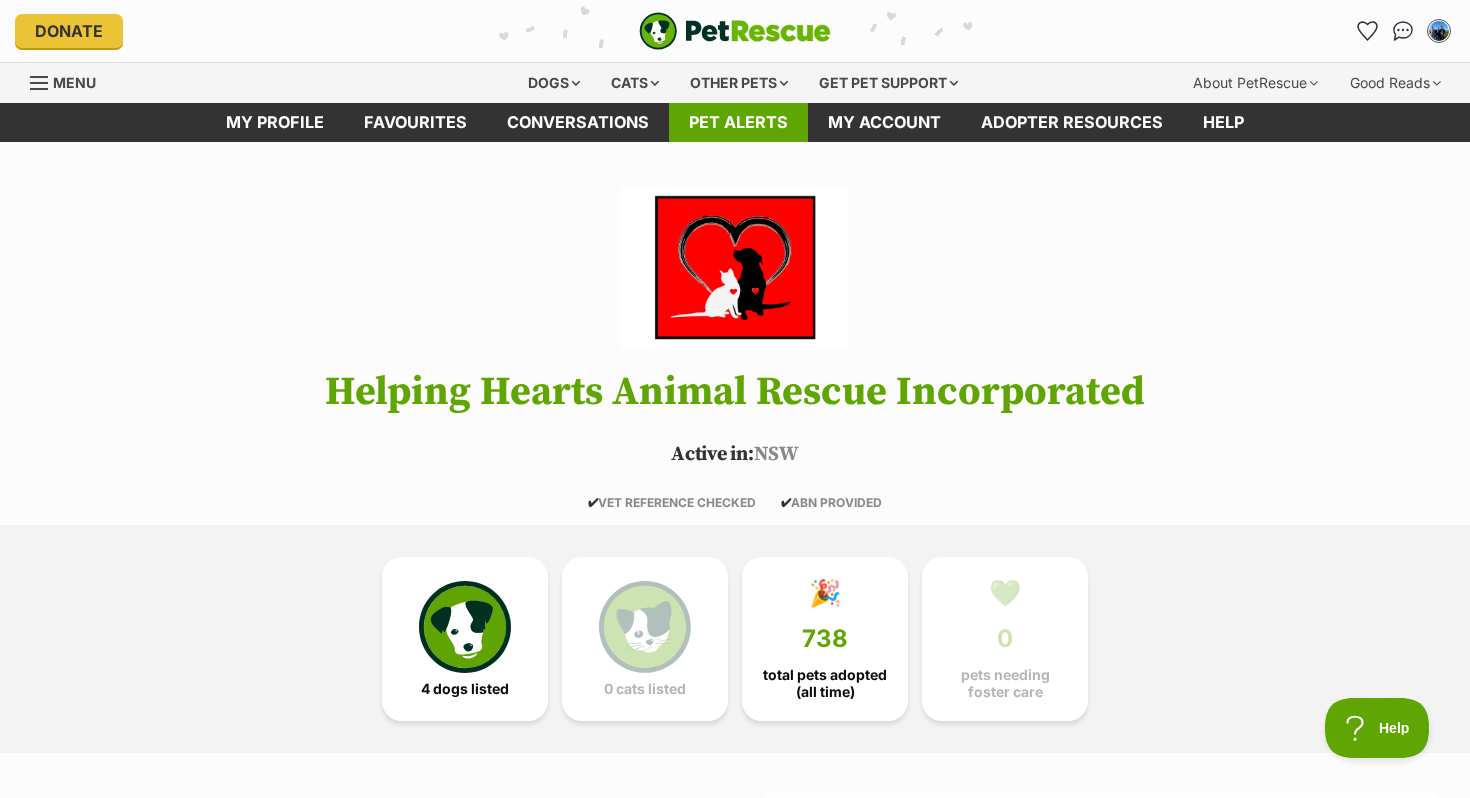 click on "Pet alerts" at bounding box center [738, 122] 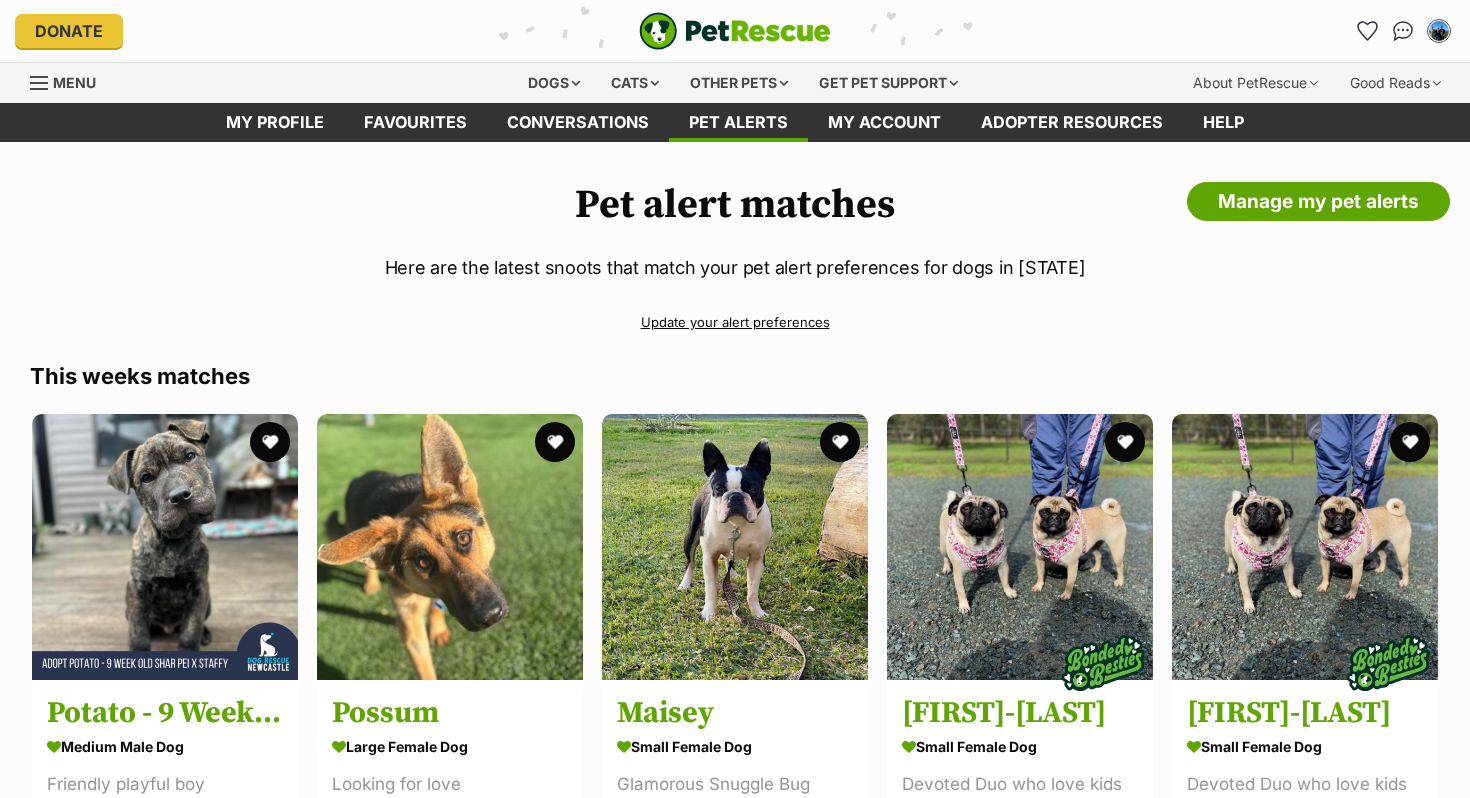 scroll, scrollTop: 0, scrollLeft: 0, axis: both 